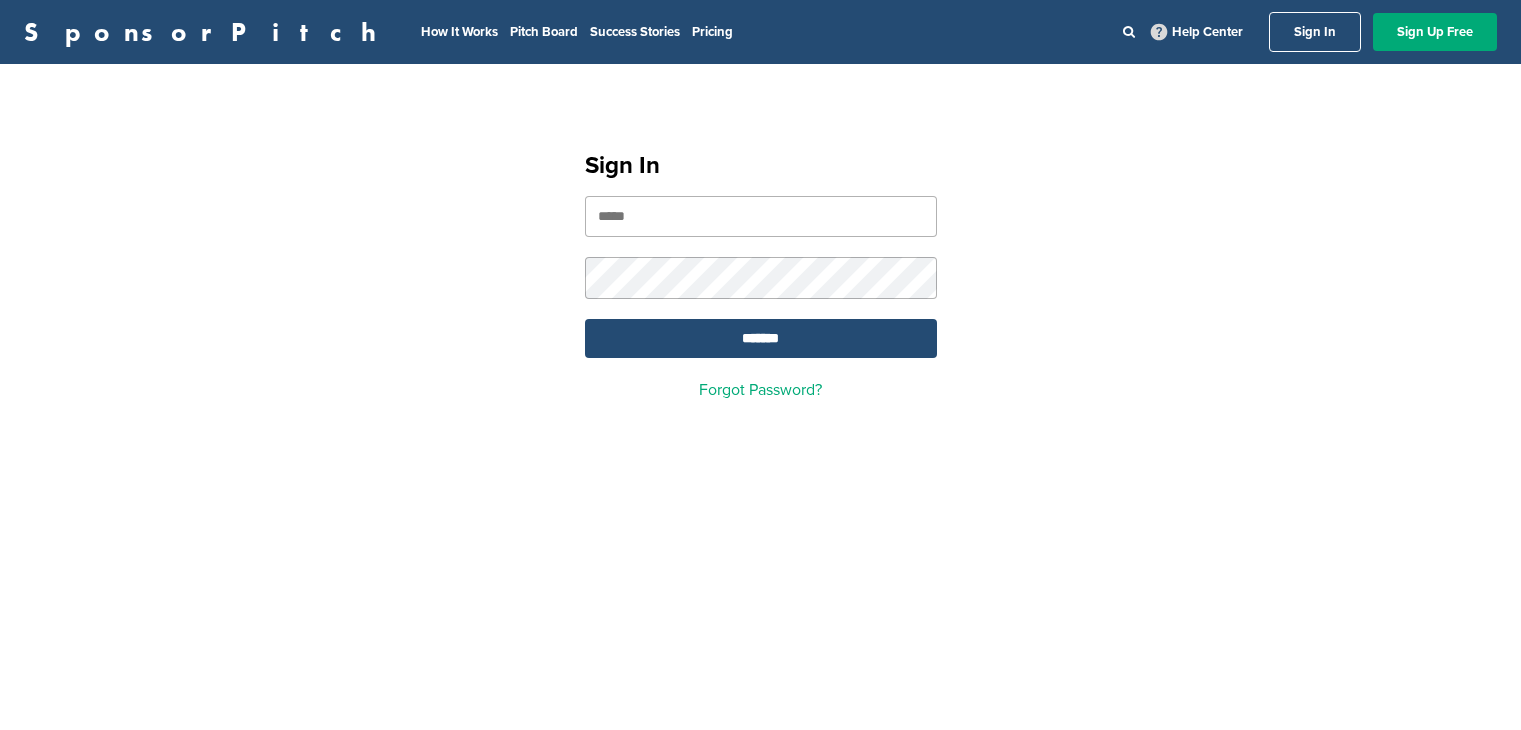 scroll, scrollTop: 0, scrollLeft: 0, axis: both 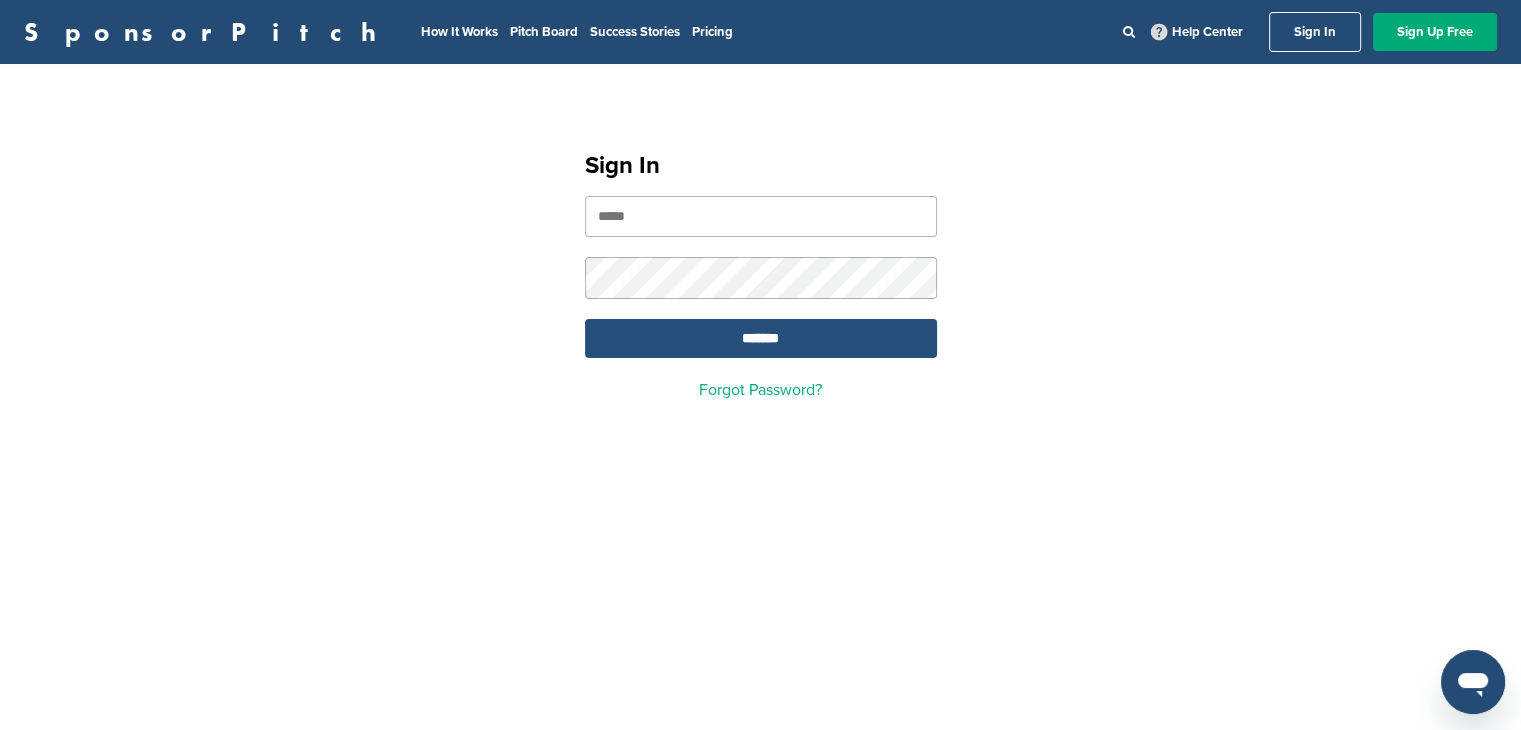 type on "**********" 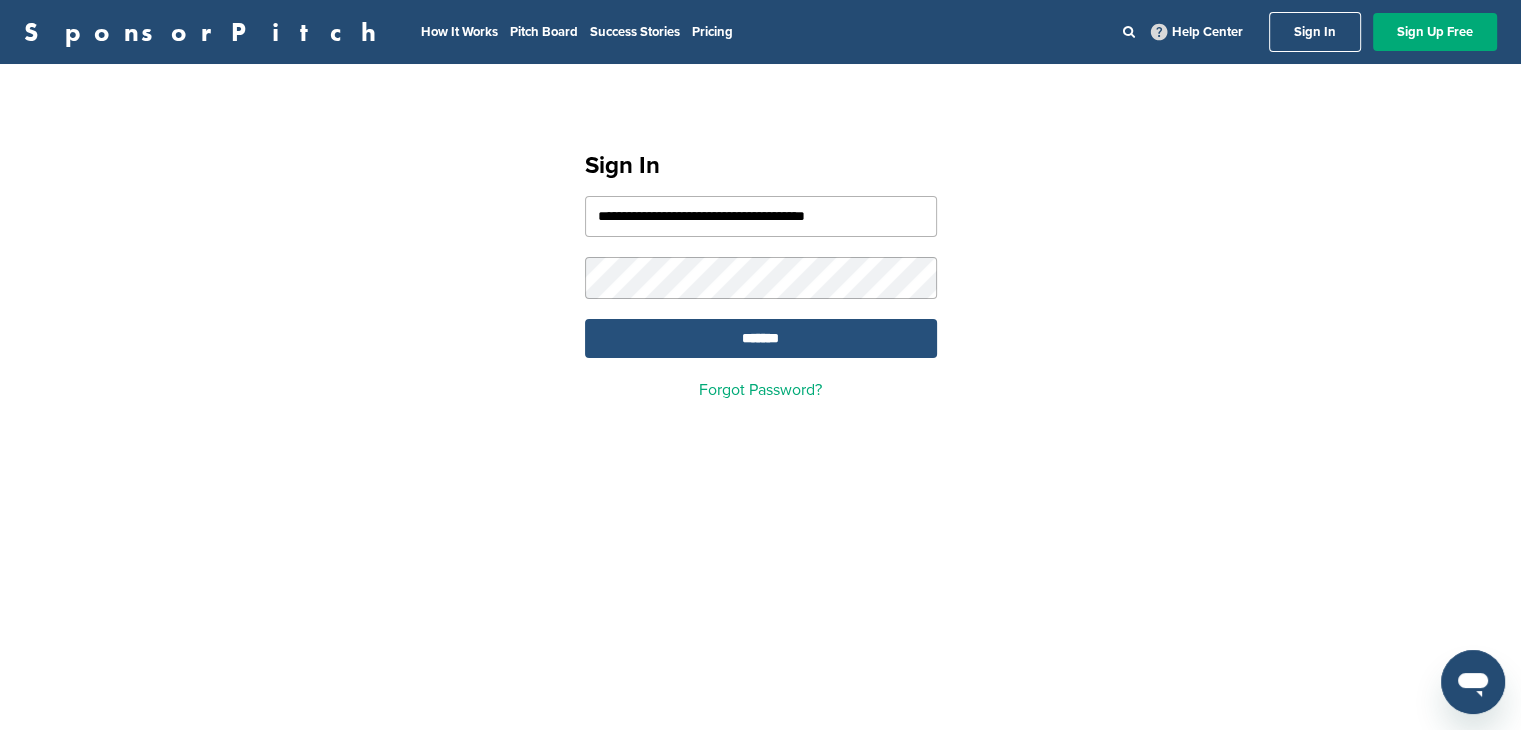 click on "*******" at bounding box center [761, 338] 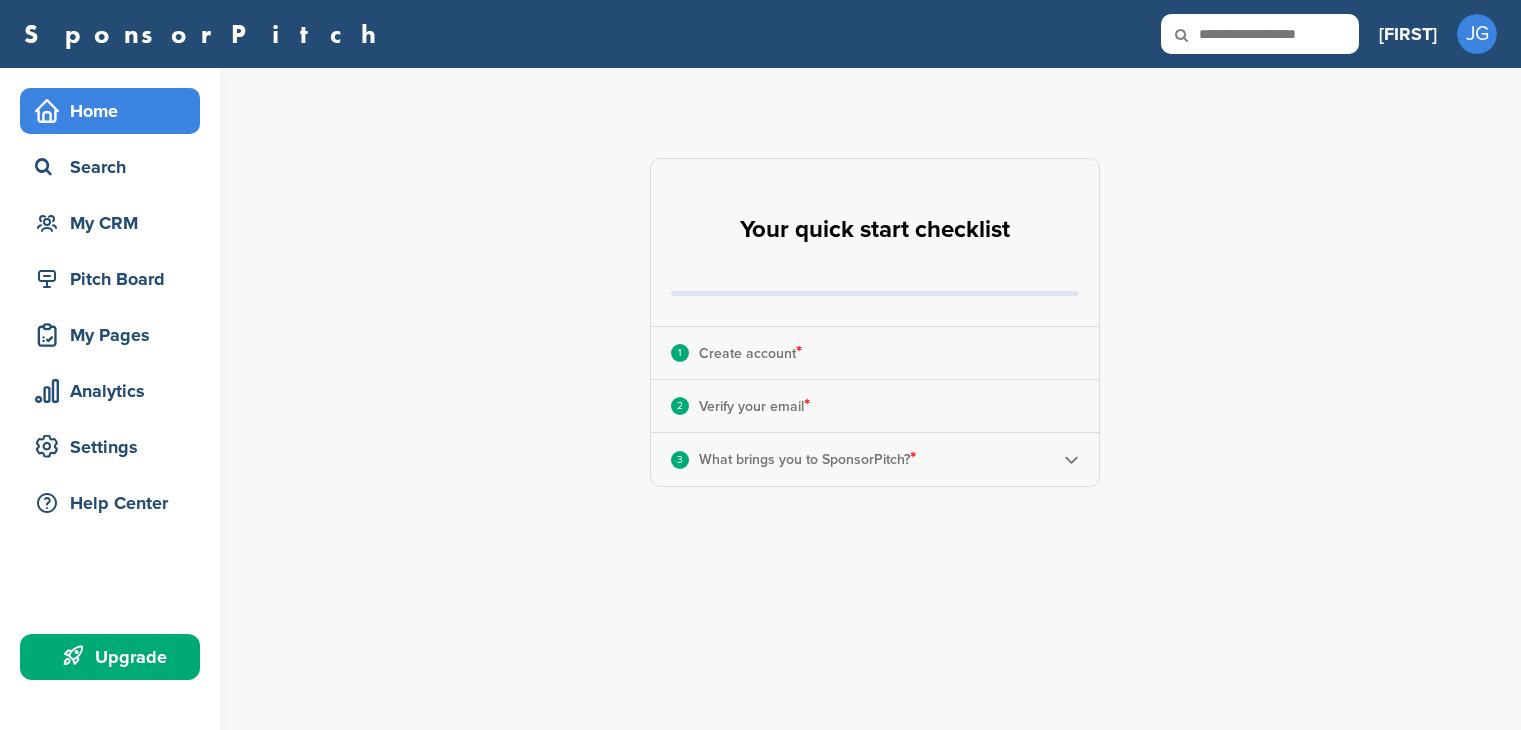 scroll, scrollTop: 0, scrollLeft: 0, axis: both 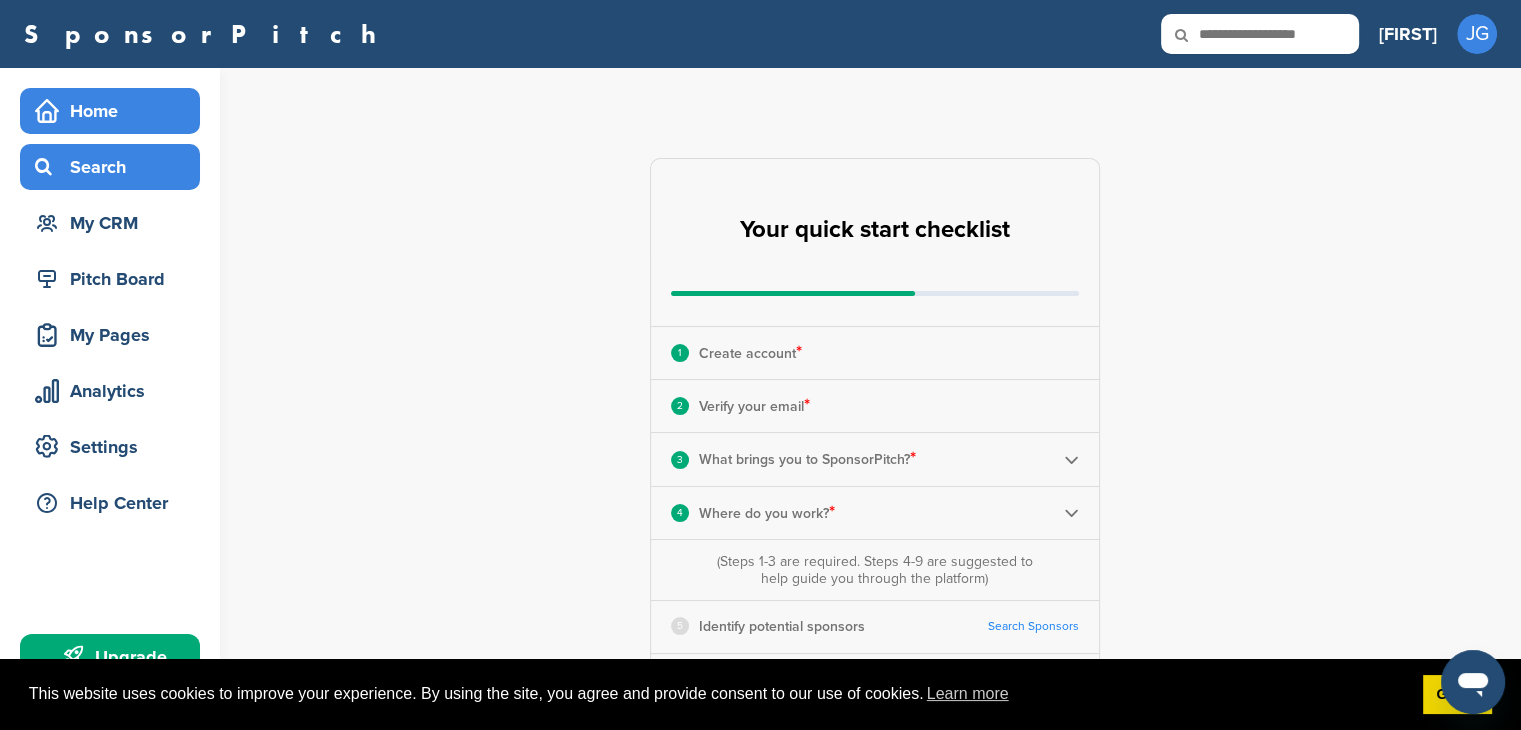 click on "Search" at bounding box center [115, 167] 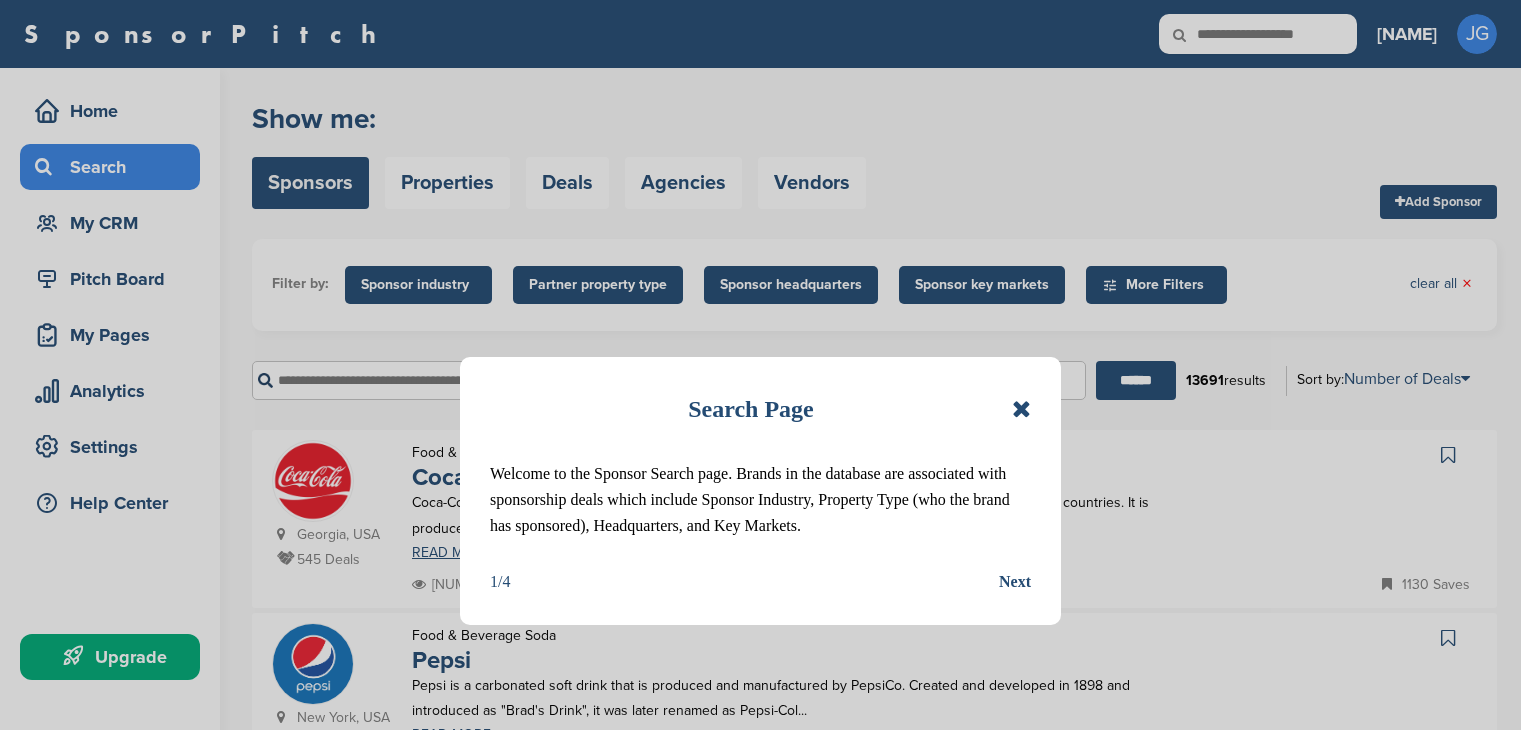 scroll, scrollTop: 0, scrollLeft: 0, axis: both 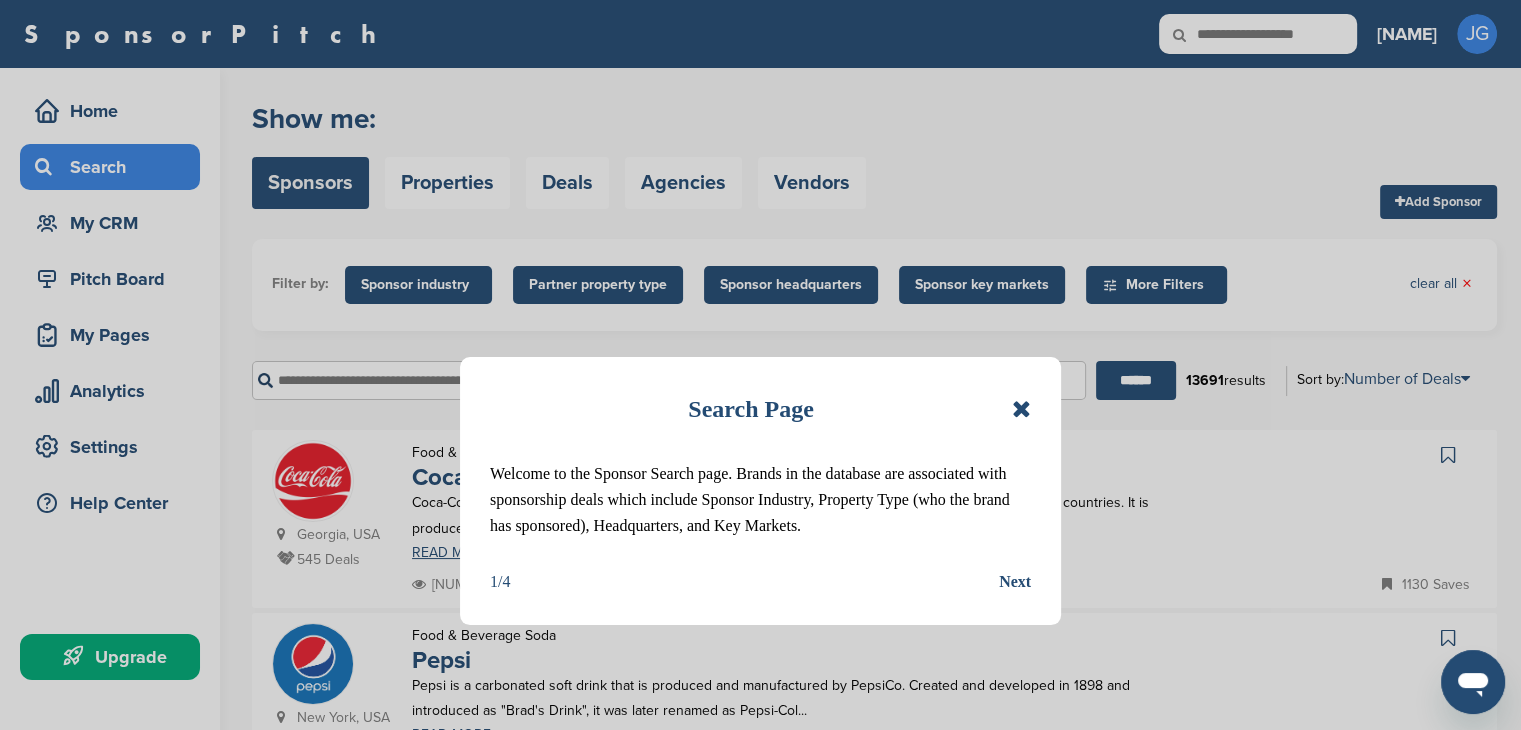 click at bounding box center [1021, 409] 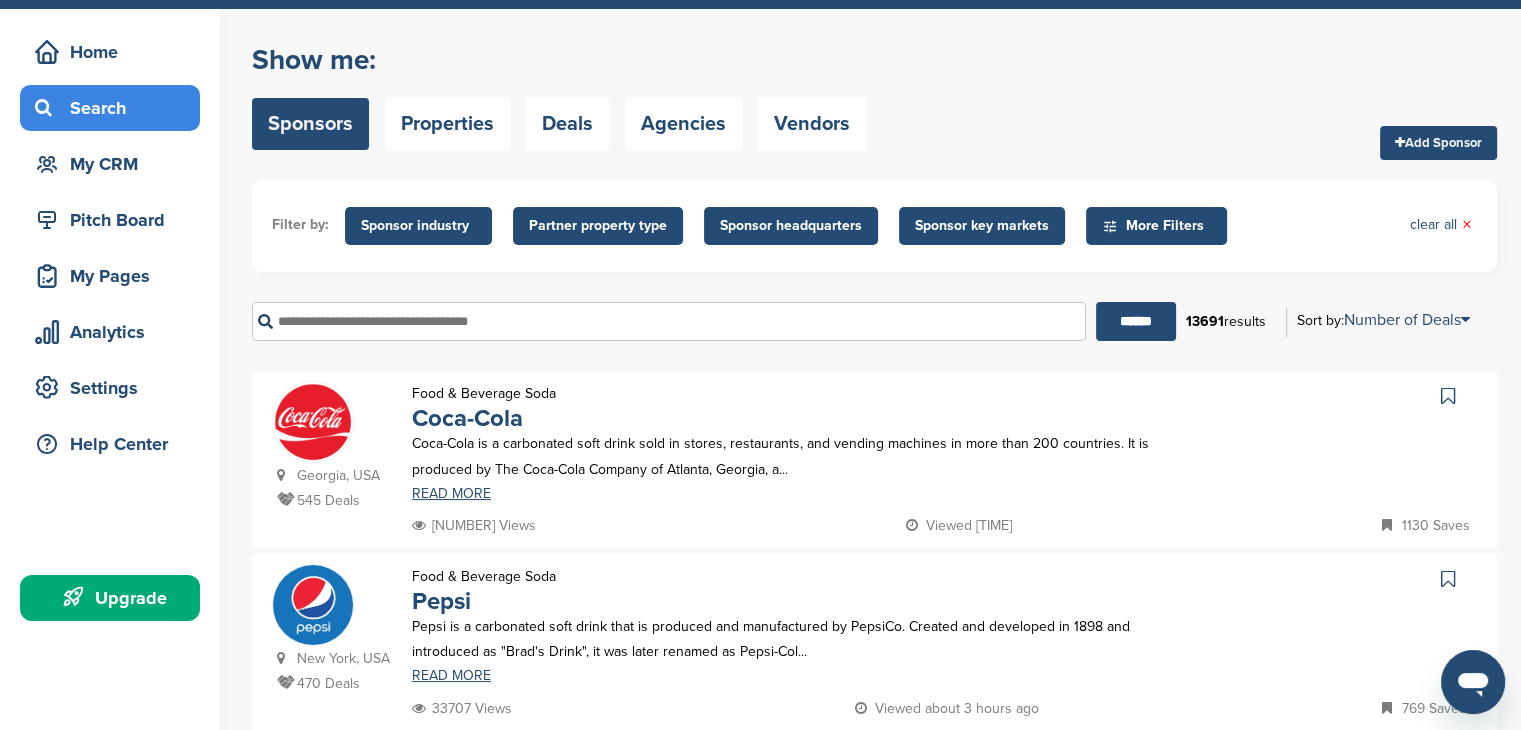 scroll, scrollTop: 0, scrollLeft: 0, axis: both 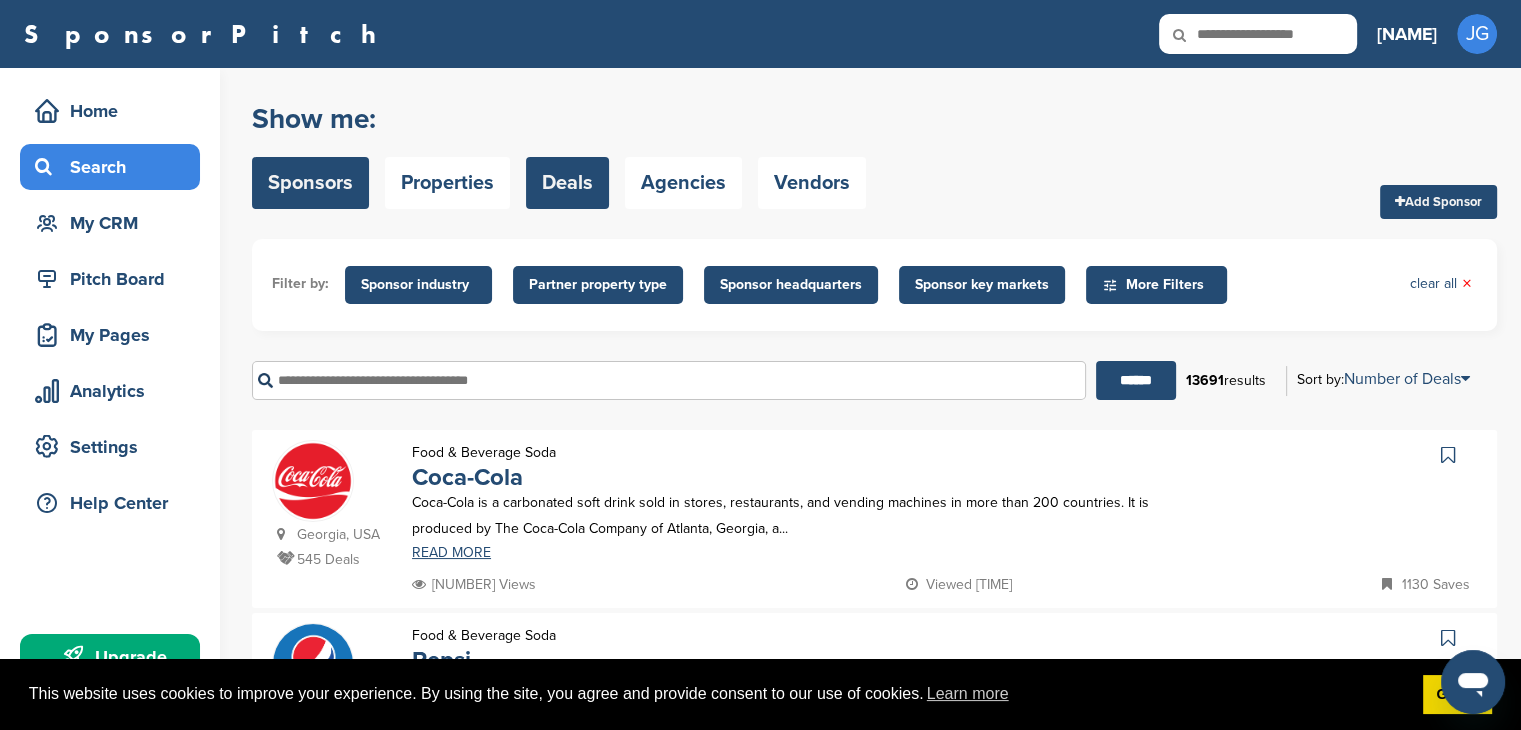 click on "Deals" at bounding box center (567, 183) 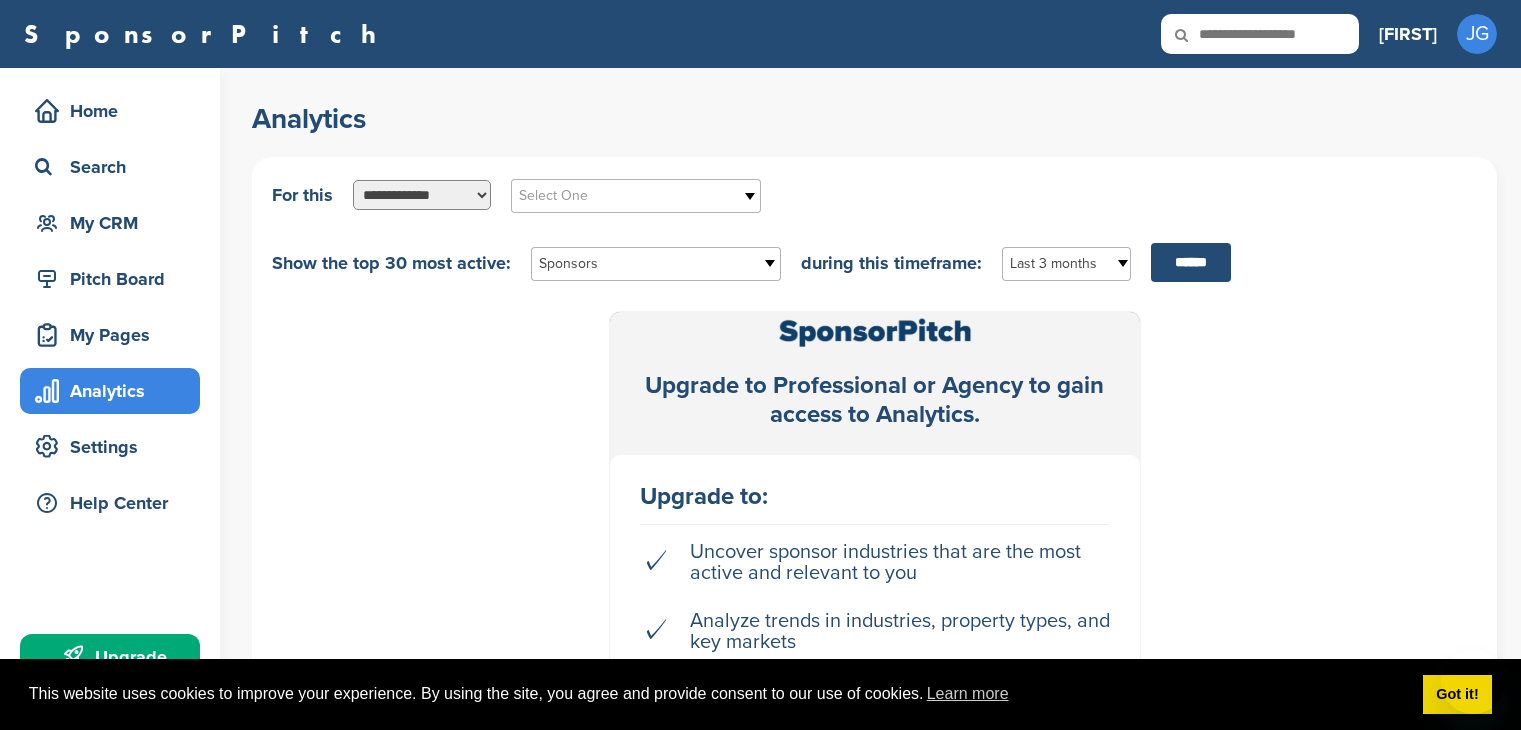 scroll, scrollTop: 0, scrollLeft: 0, axis: both 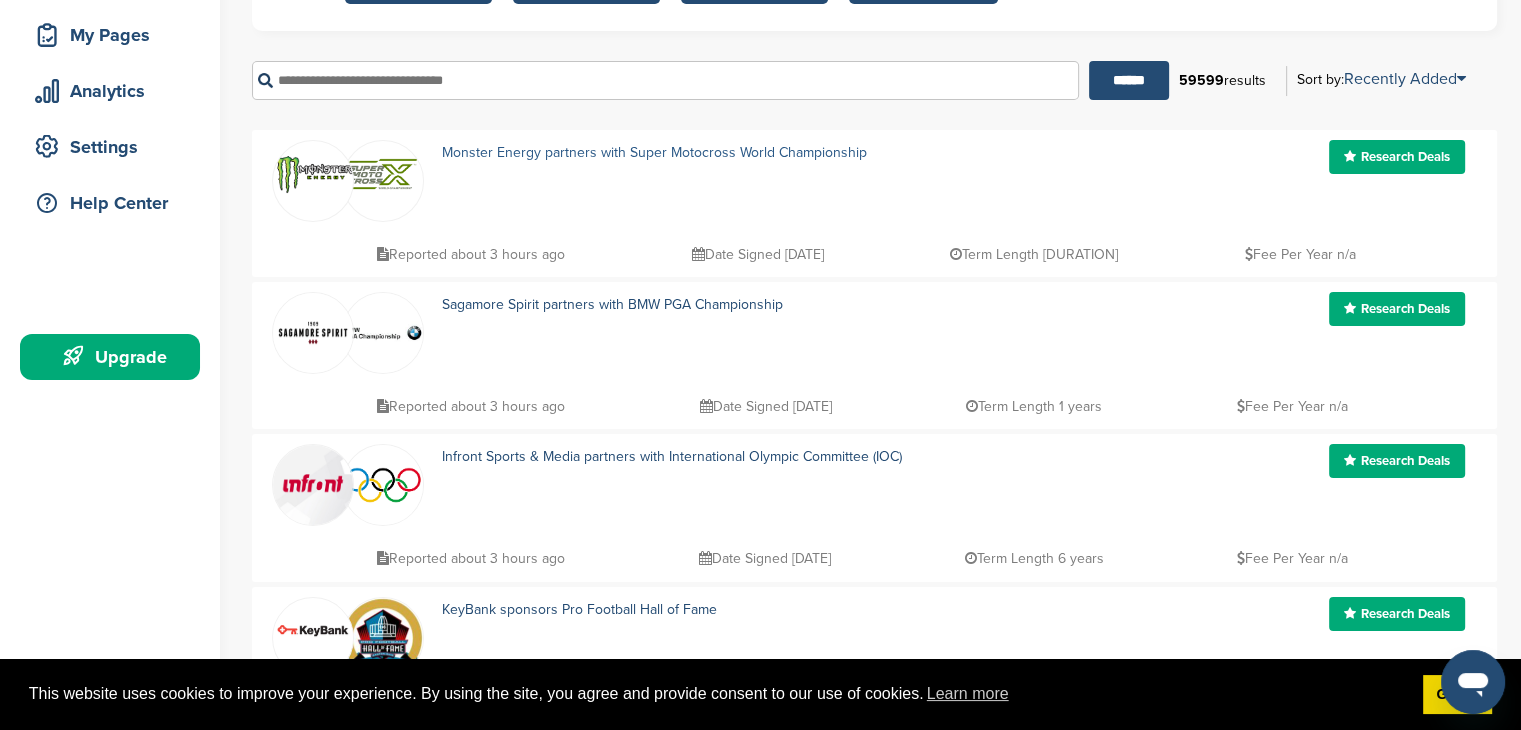 click on "Monster Energy partners with Super Motocross World Championship" at bounding box center (654, 152) 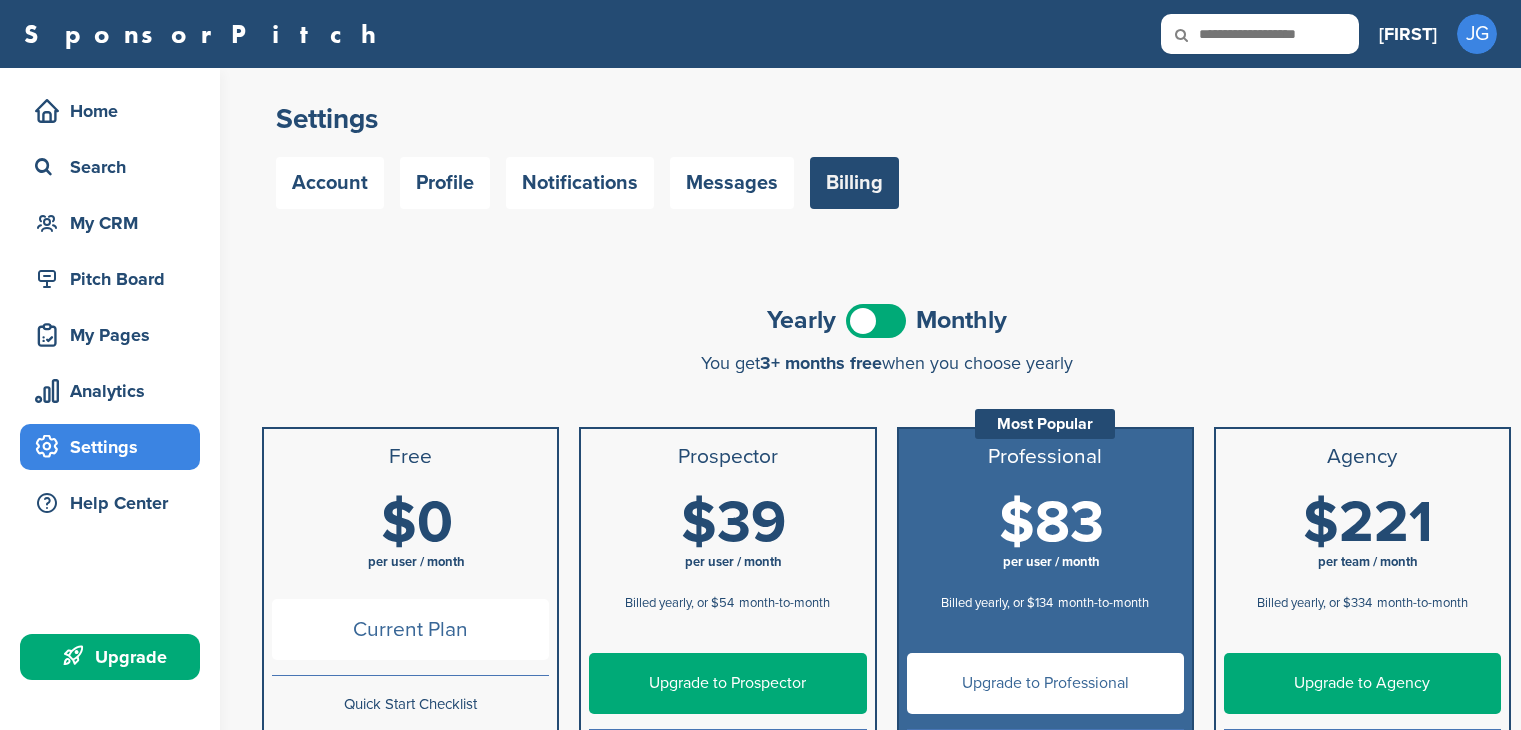 scroll, scrollTop: 0, scrollLeft: 0, axis: both 